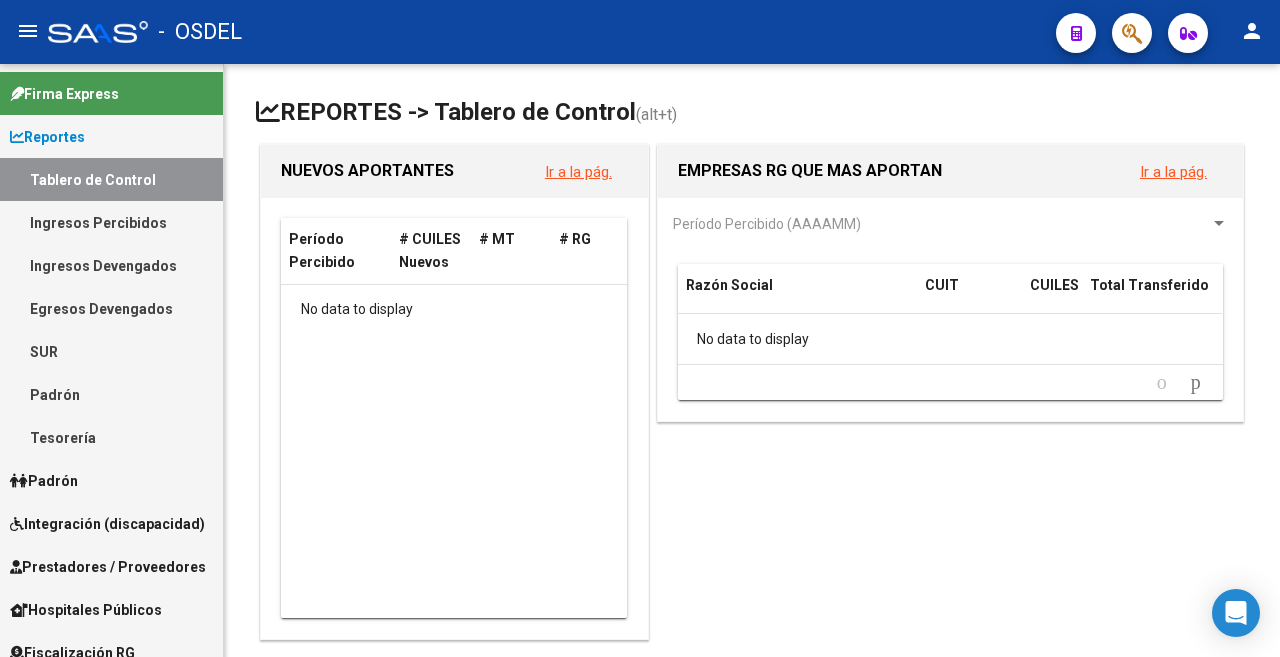 scroll, scrollTop: 0, scrollLeft: 0, axis: both 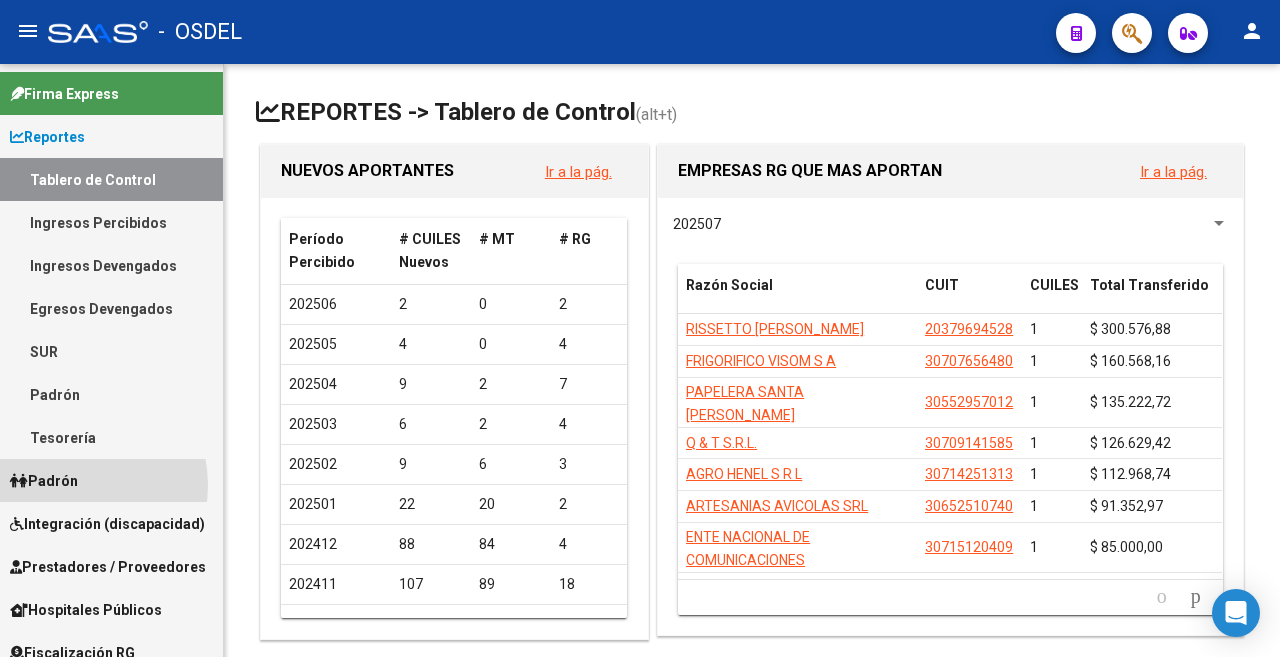 click on "Padrón" at bounding box center (44, 481) 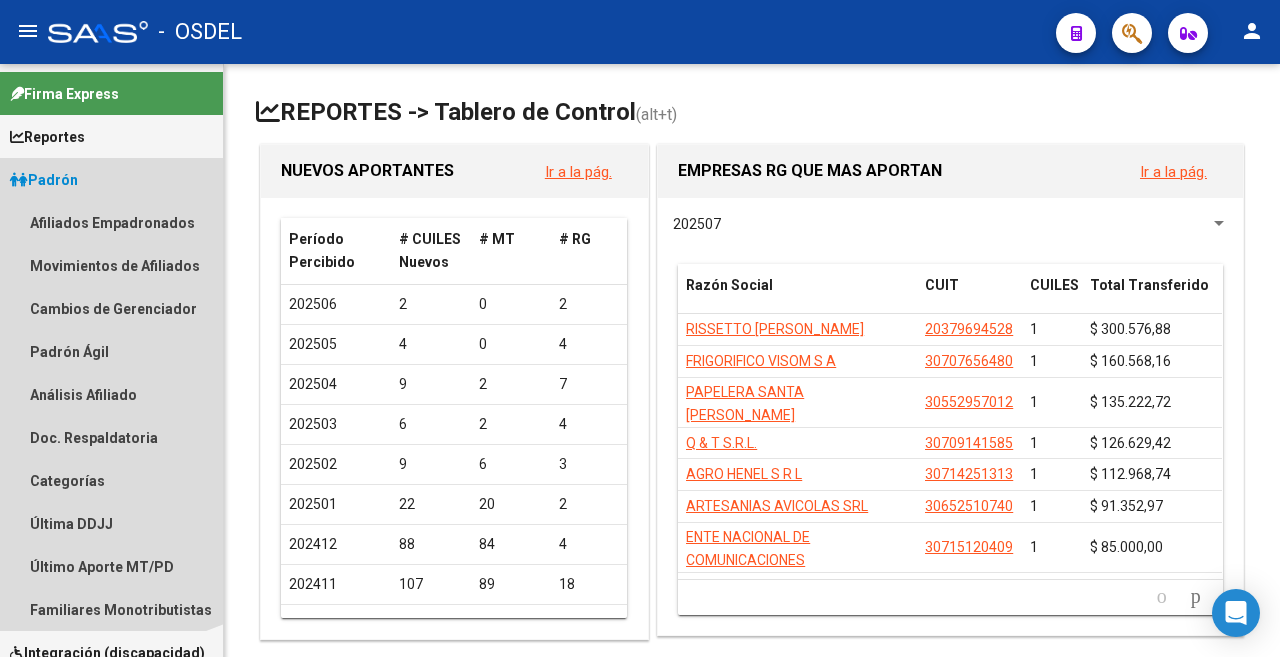 click on "Padrón" at bounding box center (44, 180) 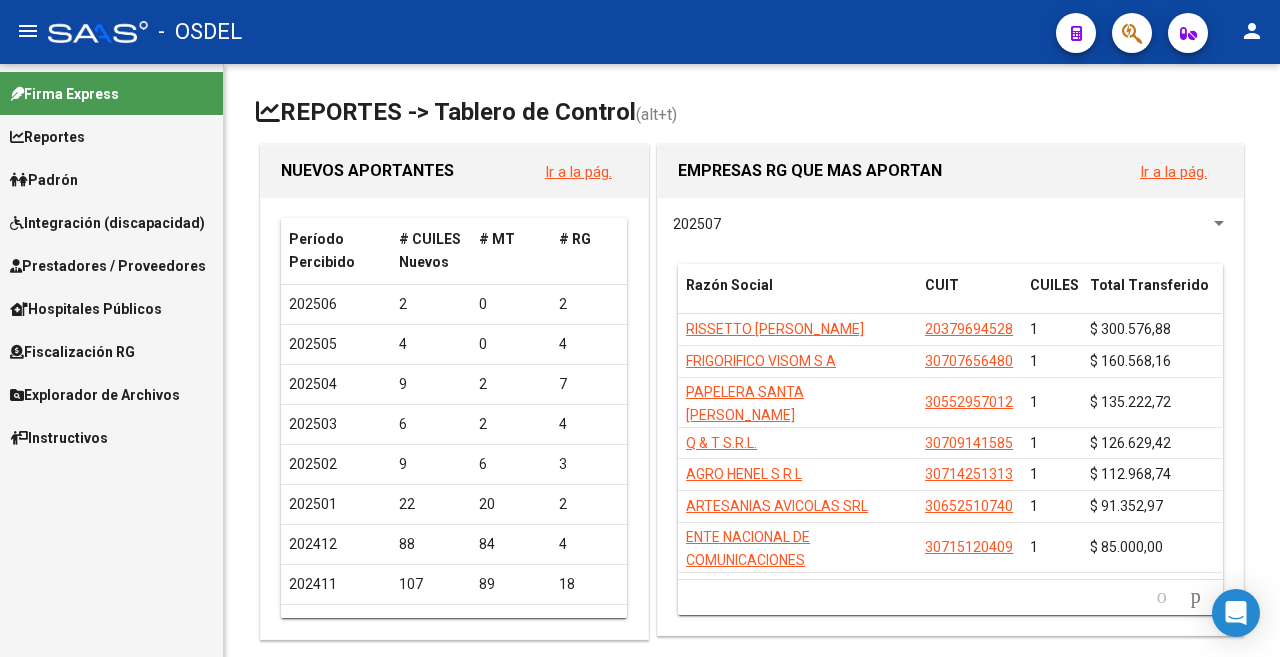 click on "Prestadores / Proveedores" at bounding box center (108, 266) 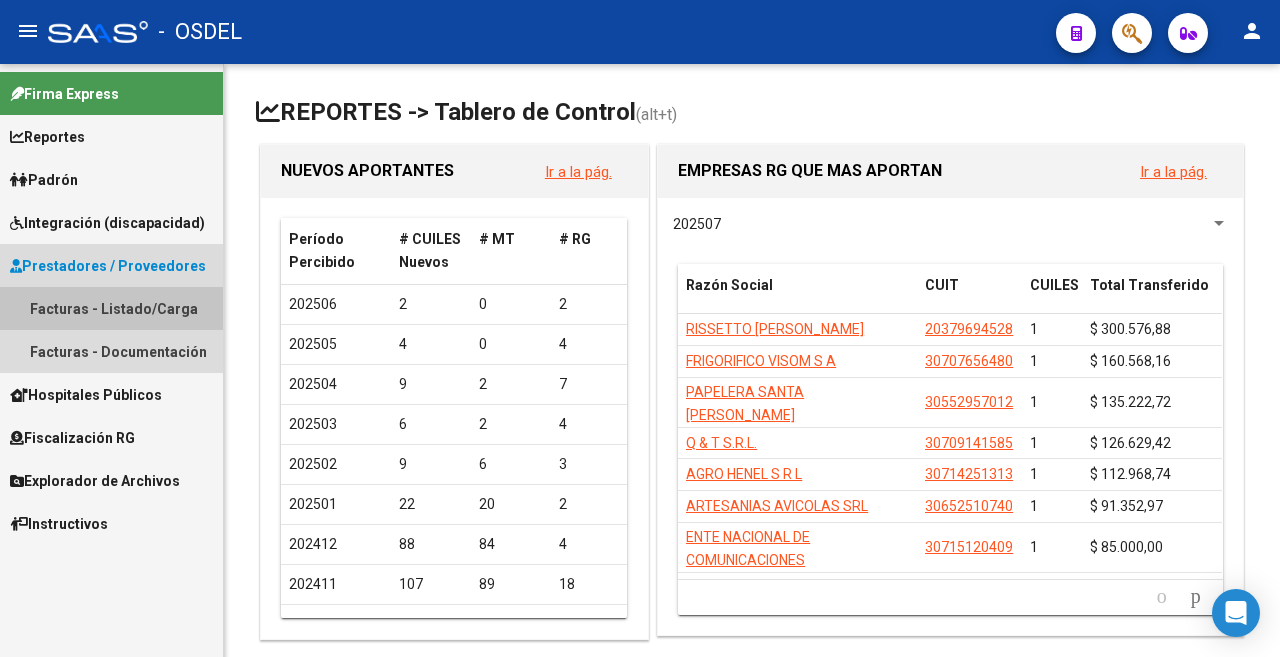 drag, startPoint x: 116, startPoint y: 308, endPoint x: 118, endPoint y: 325, distance: 17.117243 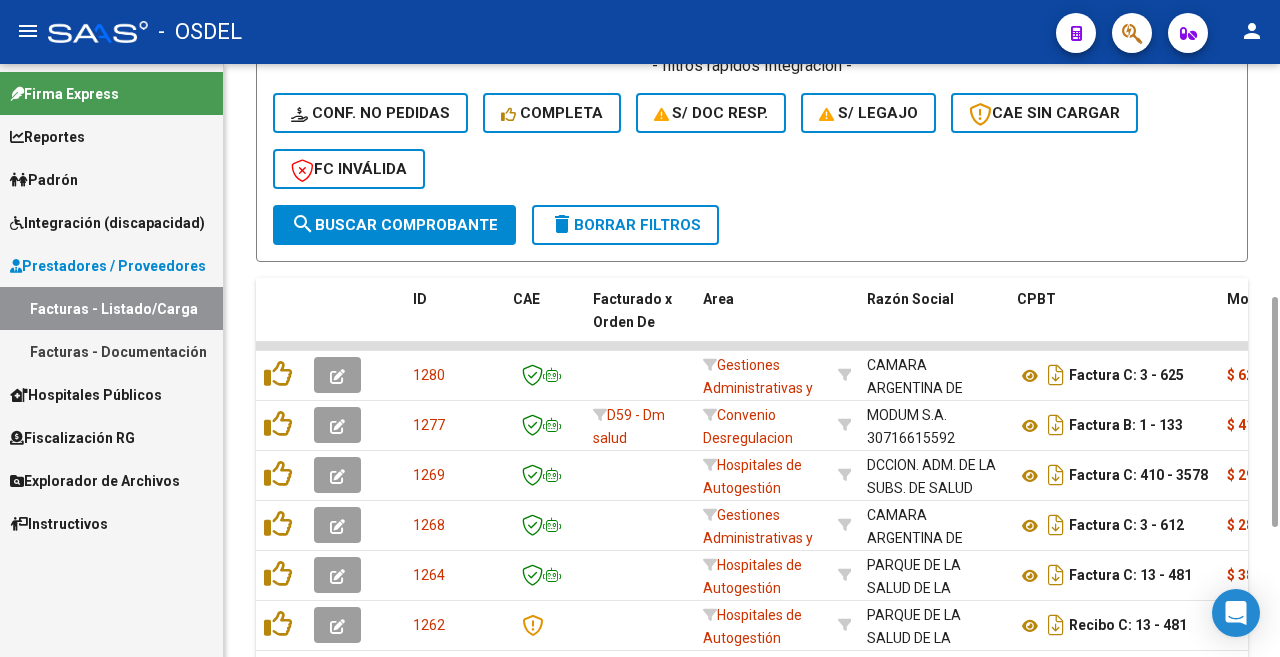 scroll, scrollTop: 932, scrollLeft: 0, axis: vertical 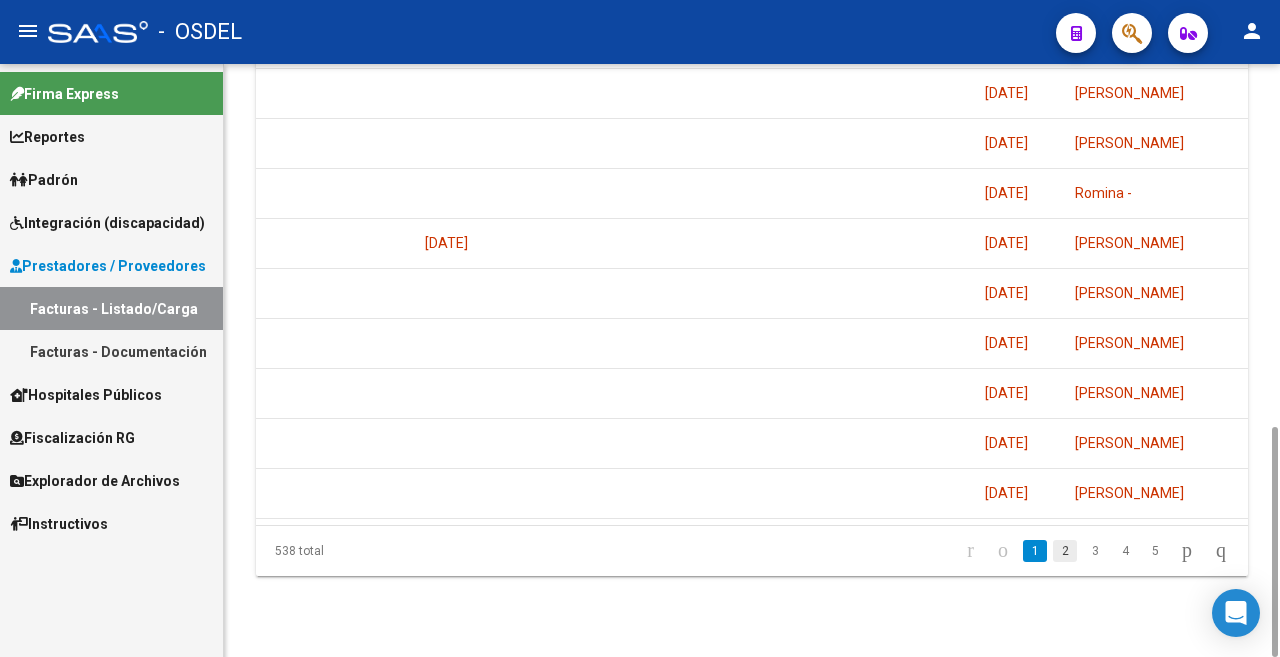 click on "2" 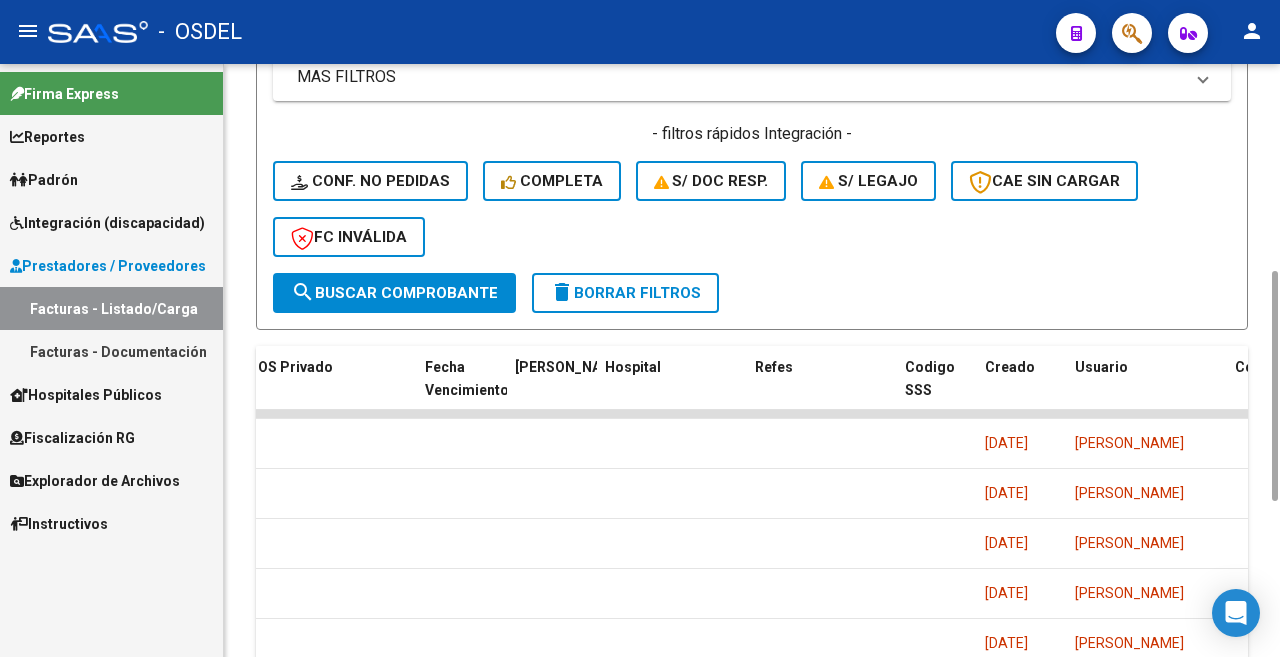 scroll, scrollTop: 932, scrollLeft: 0, axis: vertical 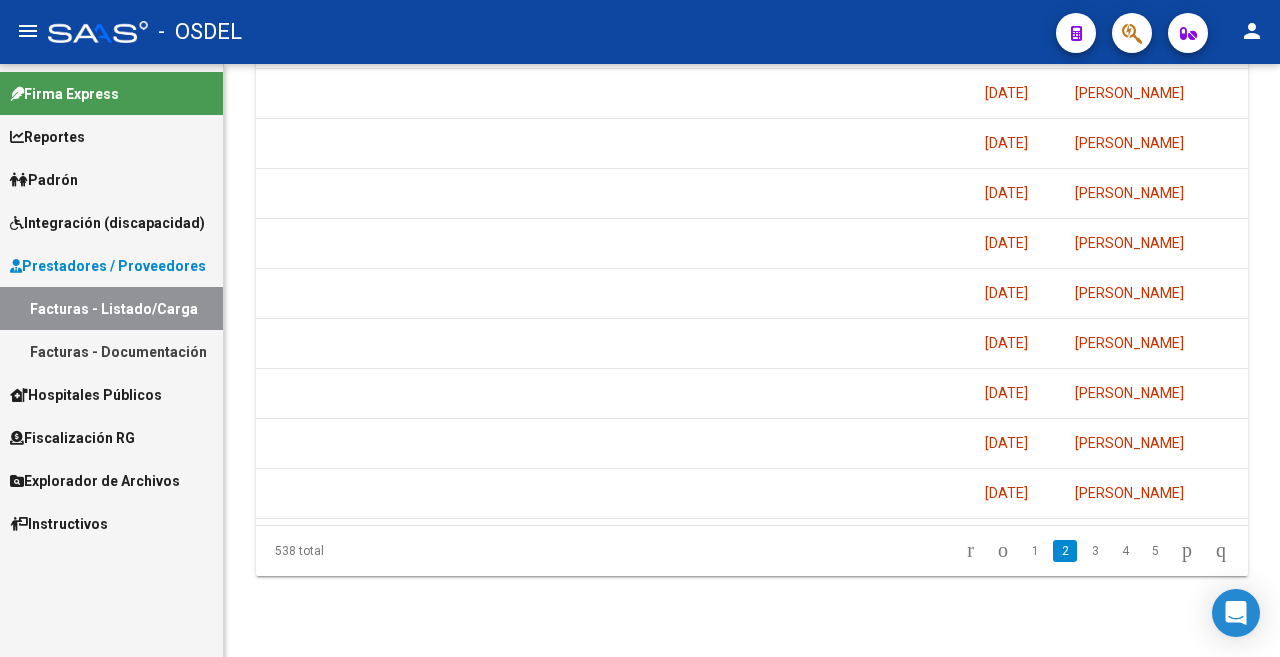 click on "1" 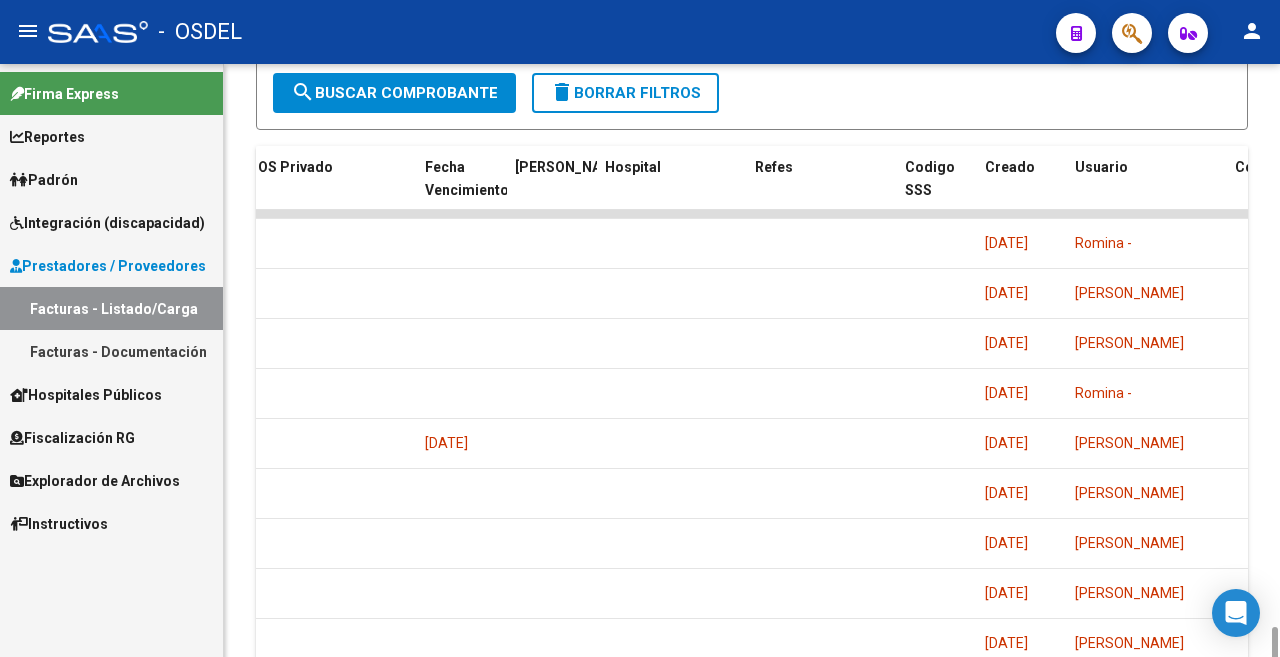 scroll, scrollTop: 932, scrollLeft: 0, axis: vertical 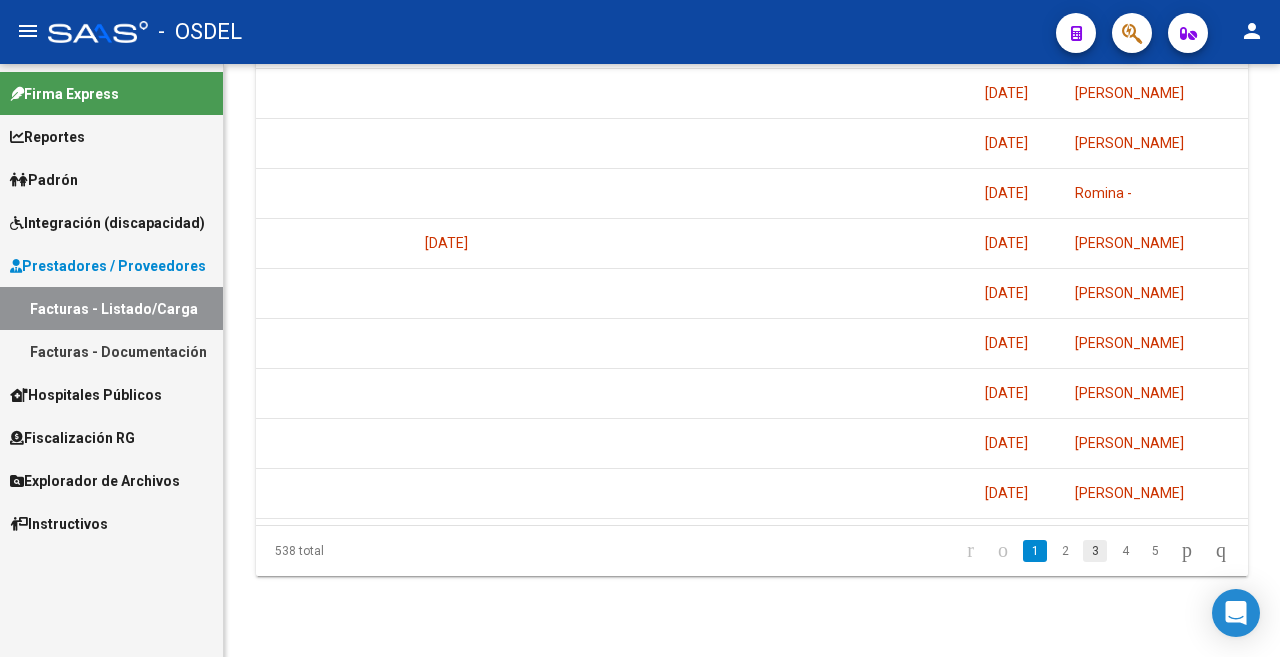 click on "3" 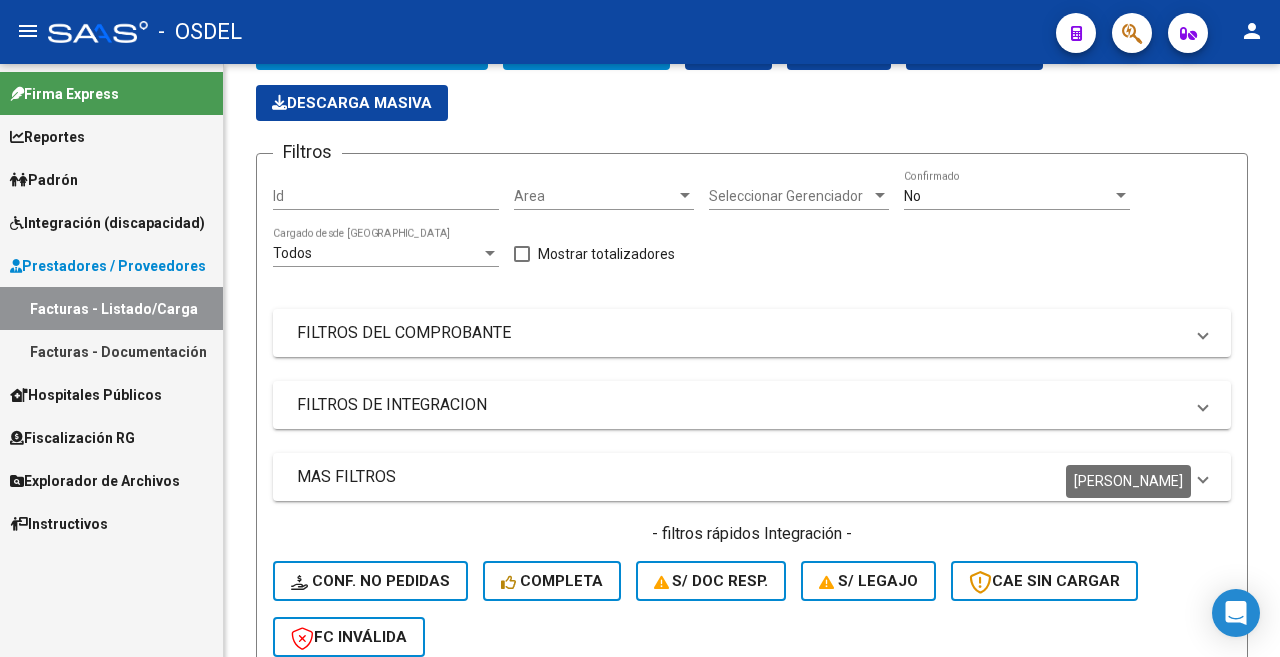 scroll, scrollTop: 932, scrollLeft: 0, axis: vertical 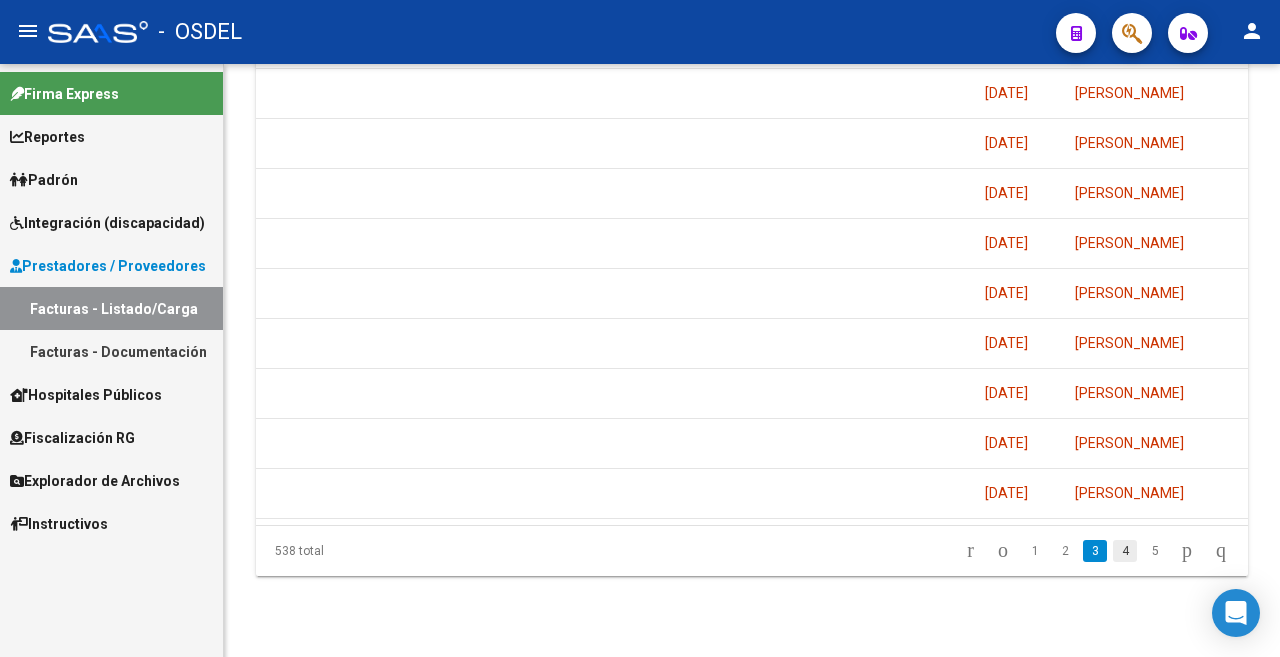 click on "4" 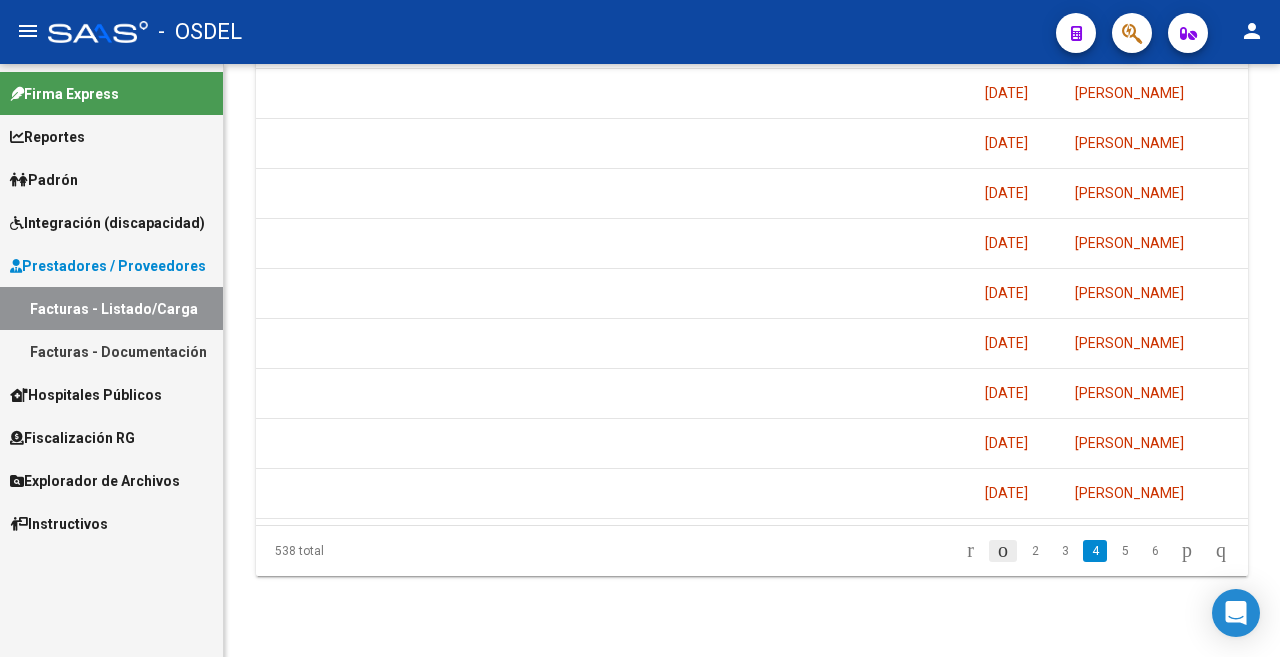 click 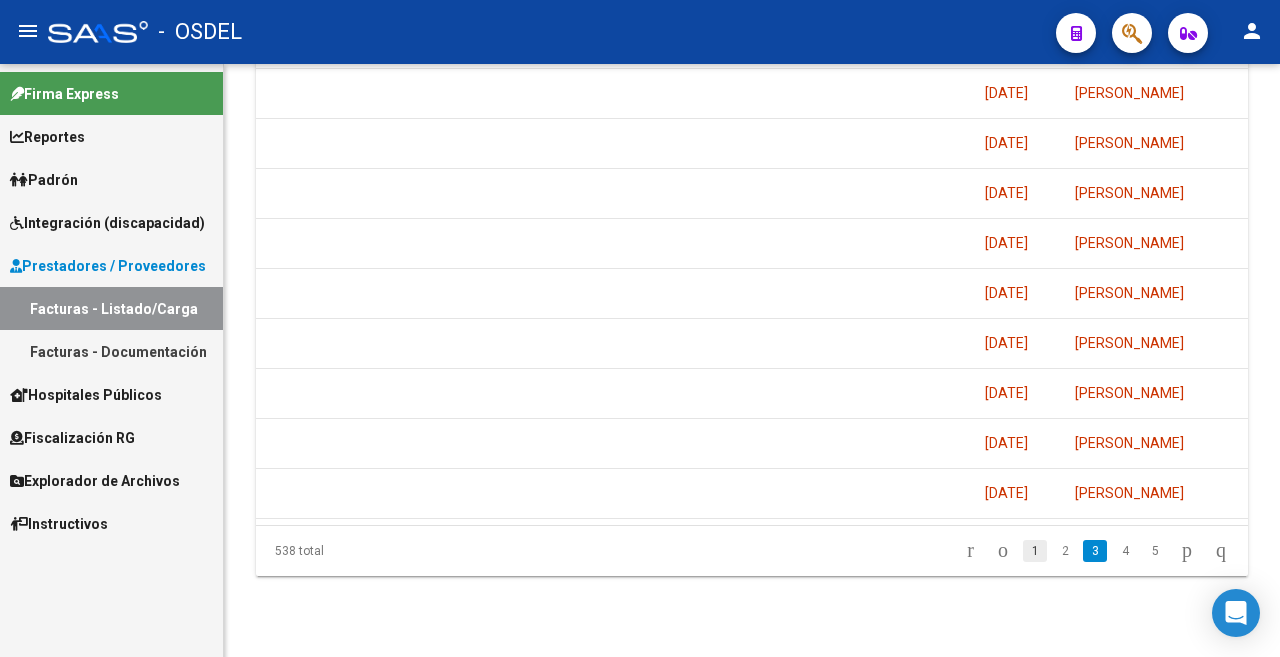 click on "1" 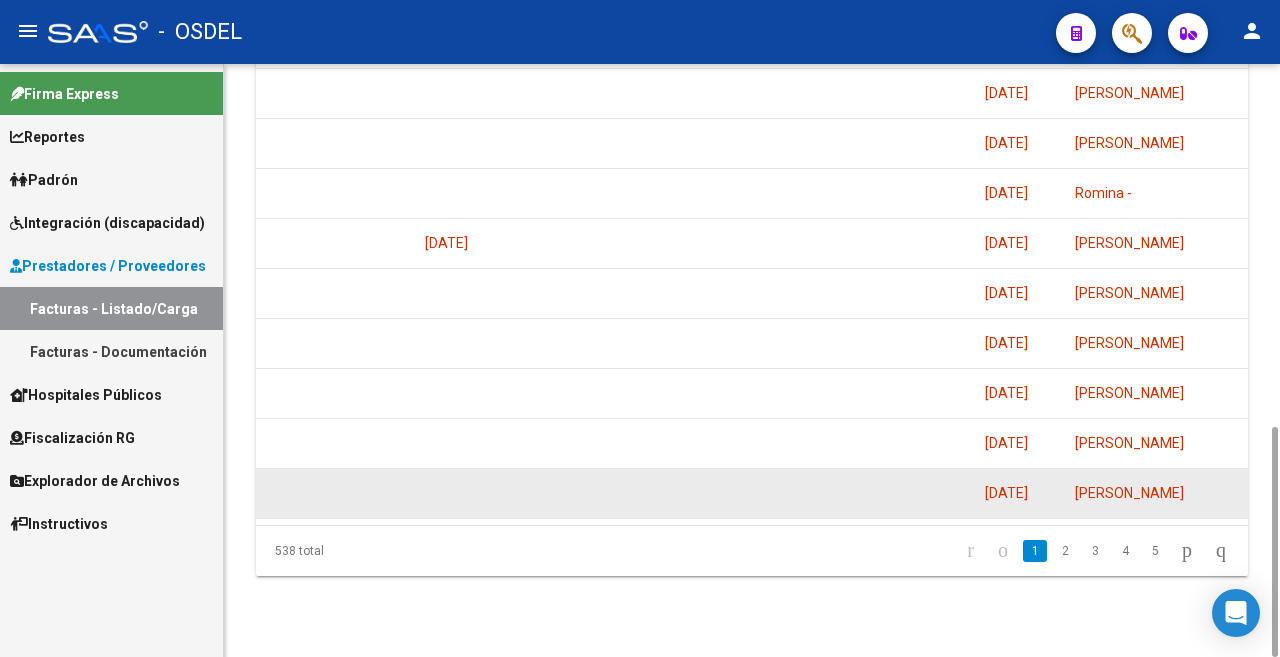 click on "[DATE]" 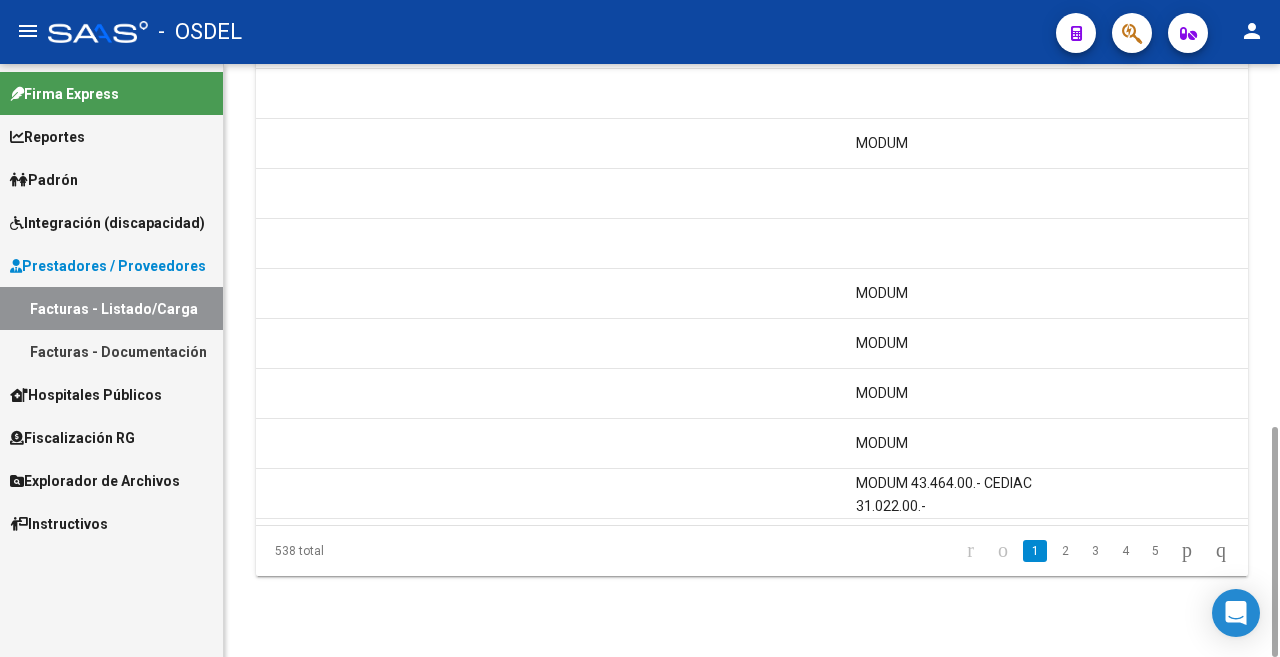 scroll, scrollTop: 0, scrollLeft: 3126, axis: horizontal 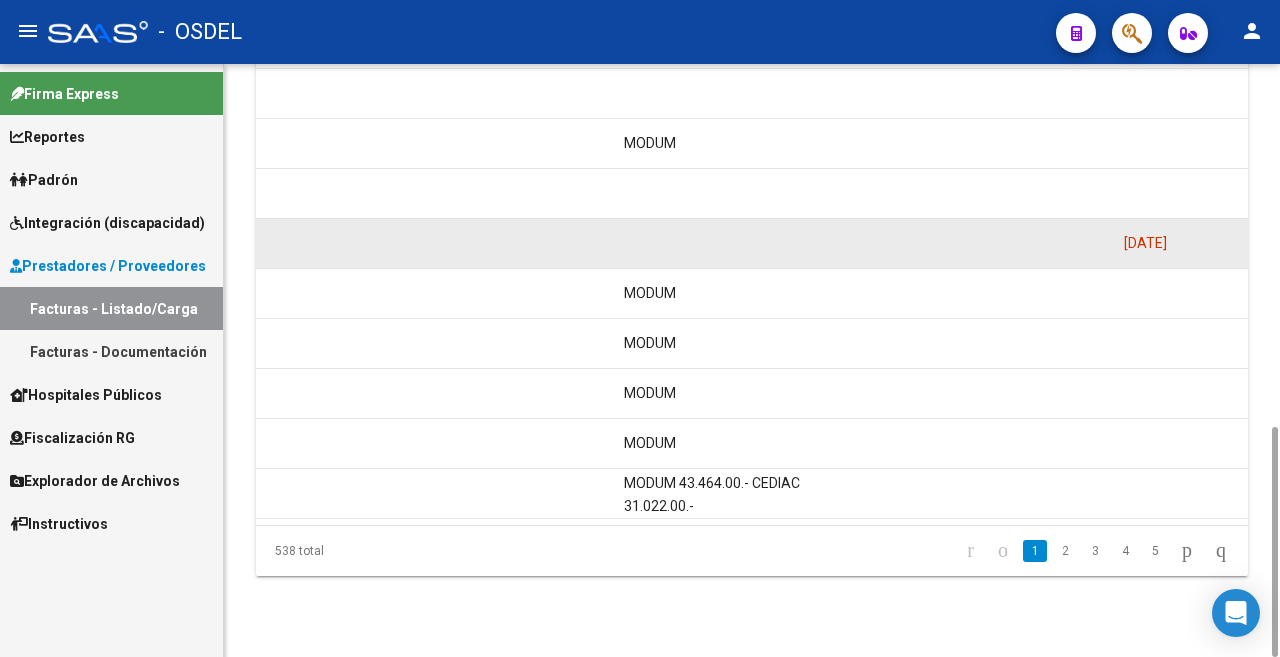 click on "[DATE]" 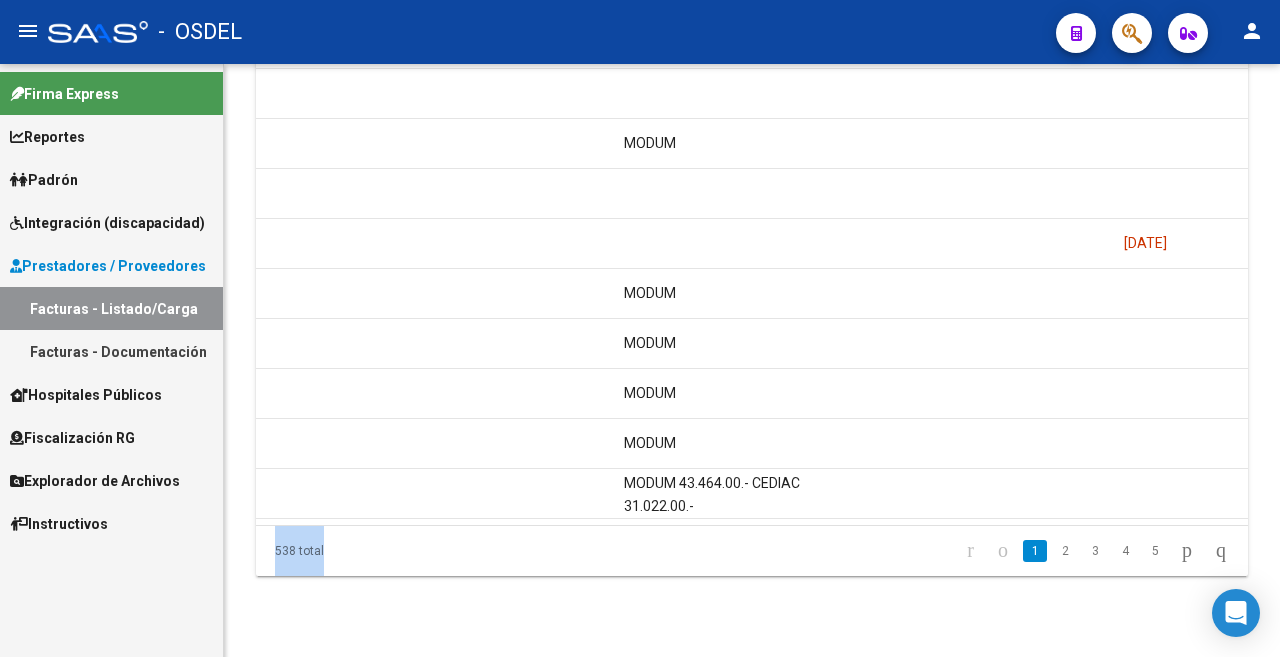 drag, startPoint x: 966, startPoint y: 544, endPoint x: 854, endPoint y: 541, distance: 112.04017 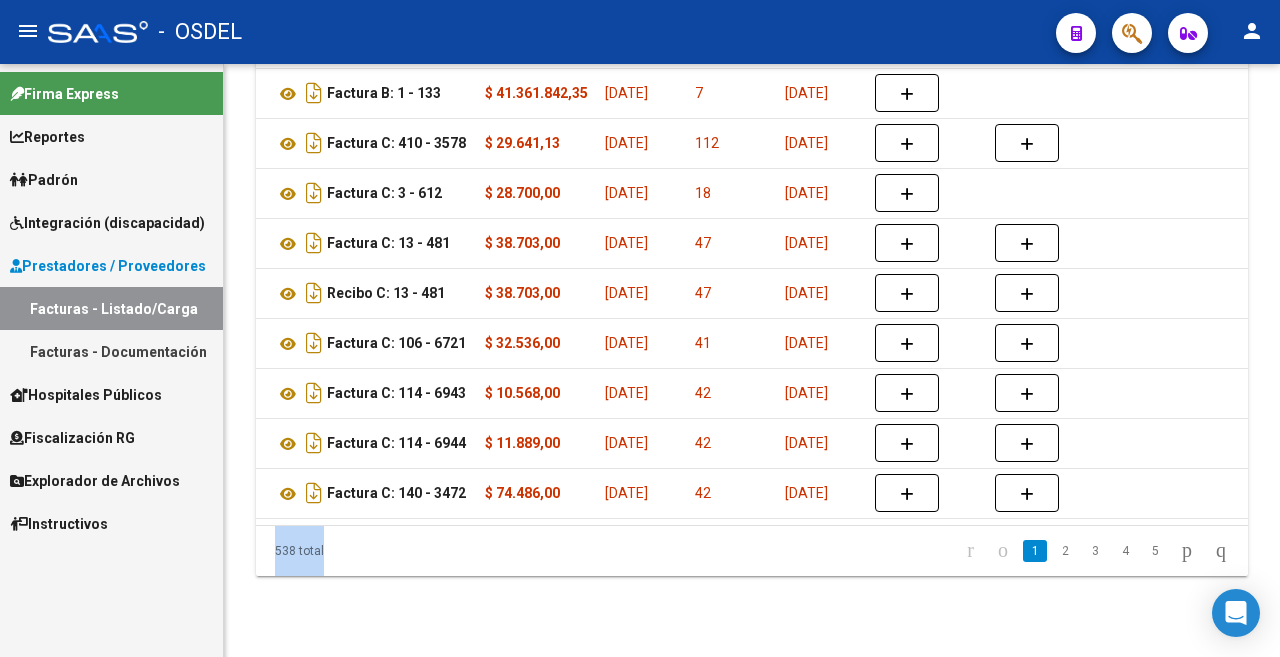 scroll, scrollTop: 0, scrollLeft: 716, axis: horizontal 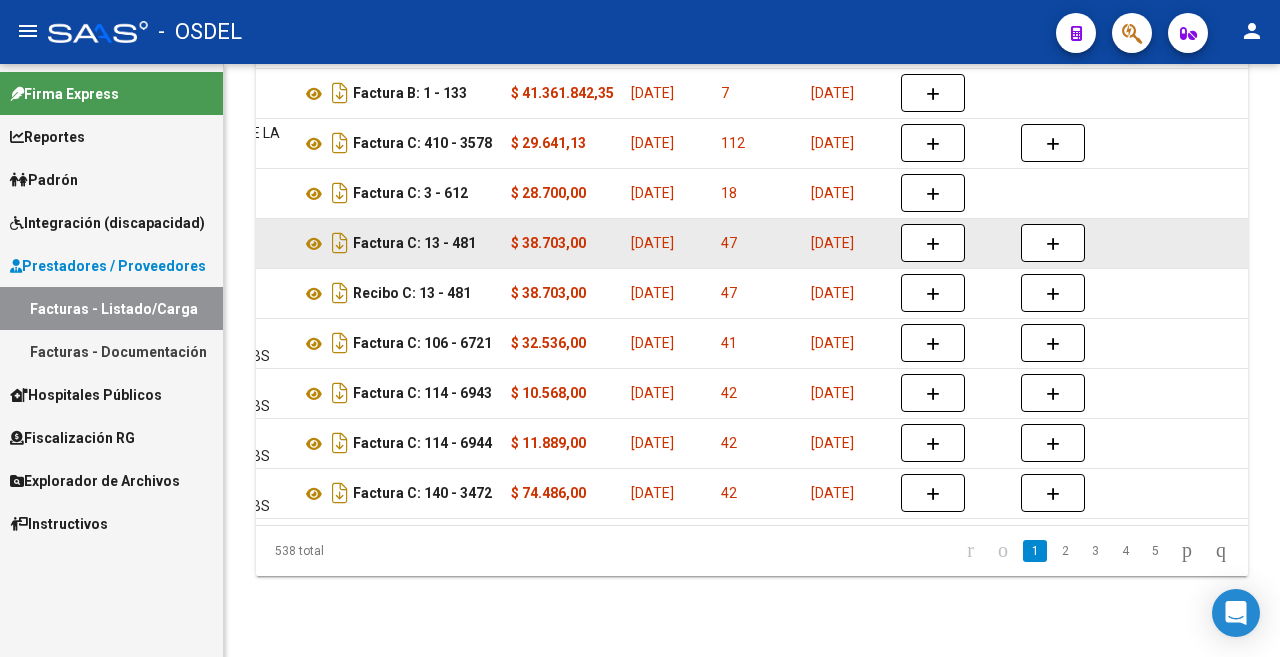click on "$ 38.703,00" 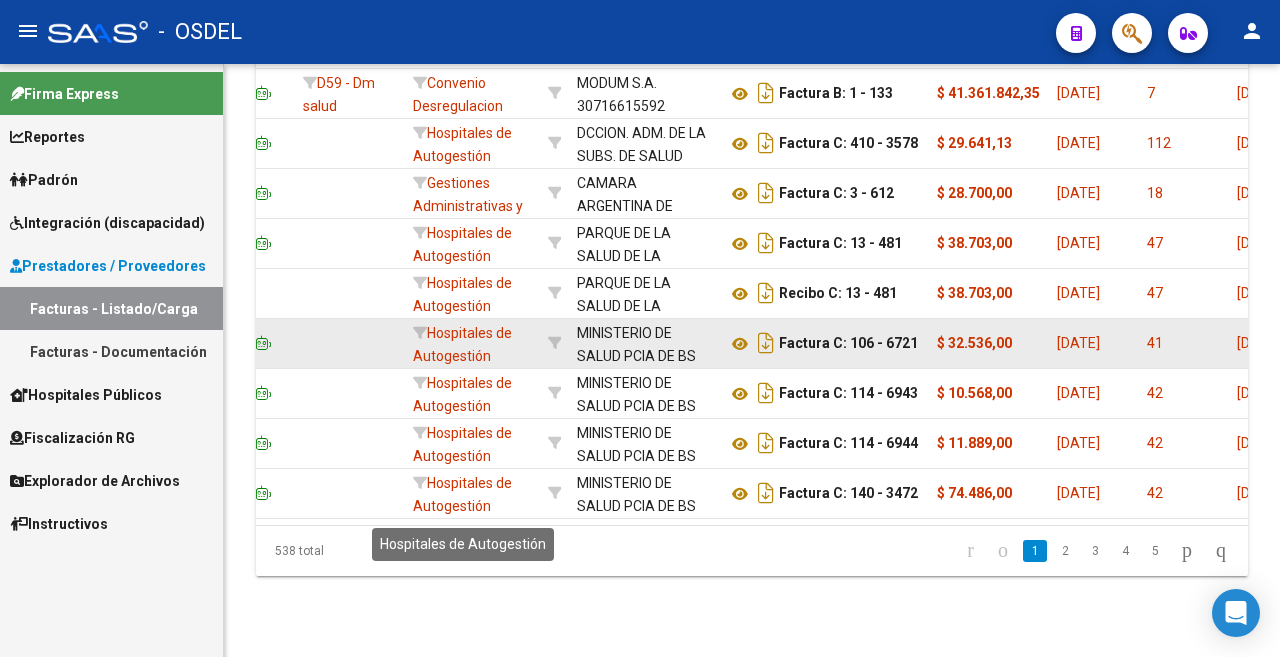 scroll, scrollTop: 0, scrollLeft: 280, axis: horizontal 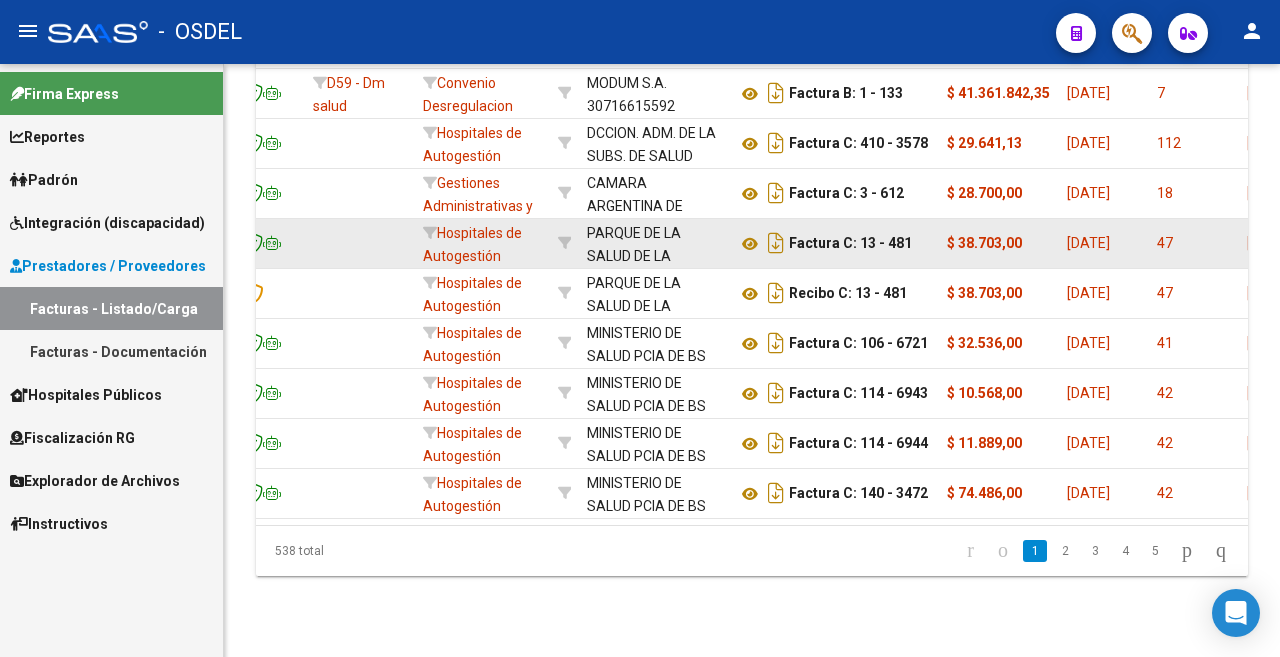 click on "PARQUE DE LA SALUD DE LA PROVINCIA DE [GEOGRAPHIC_DATA] [PERSON_NAME]  XVII - NRO 70" 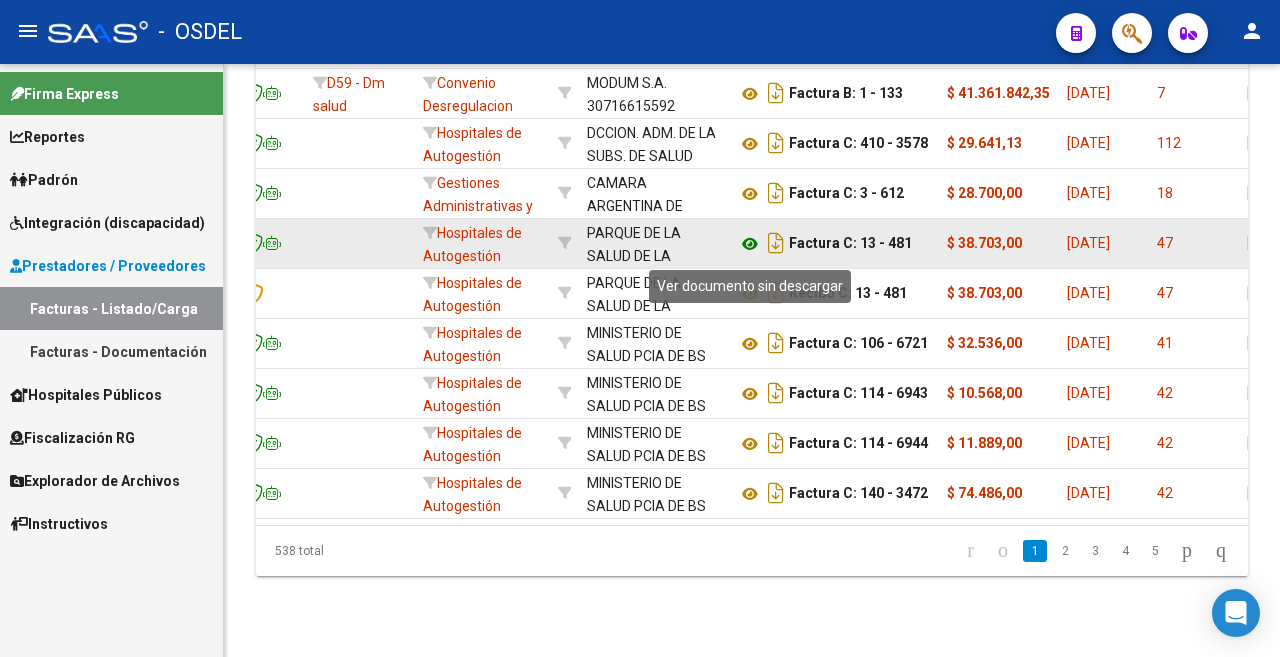 click 